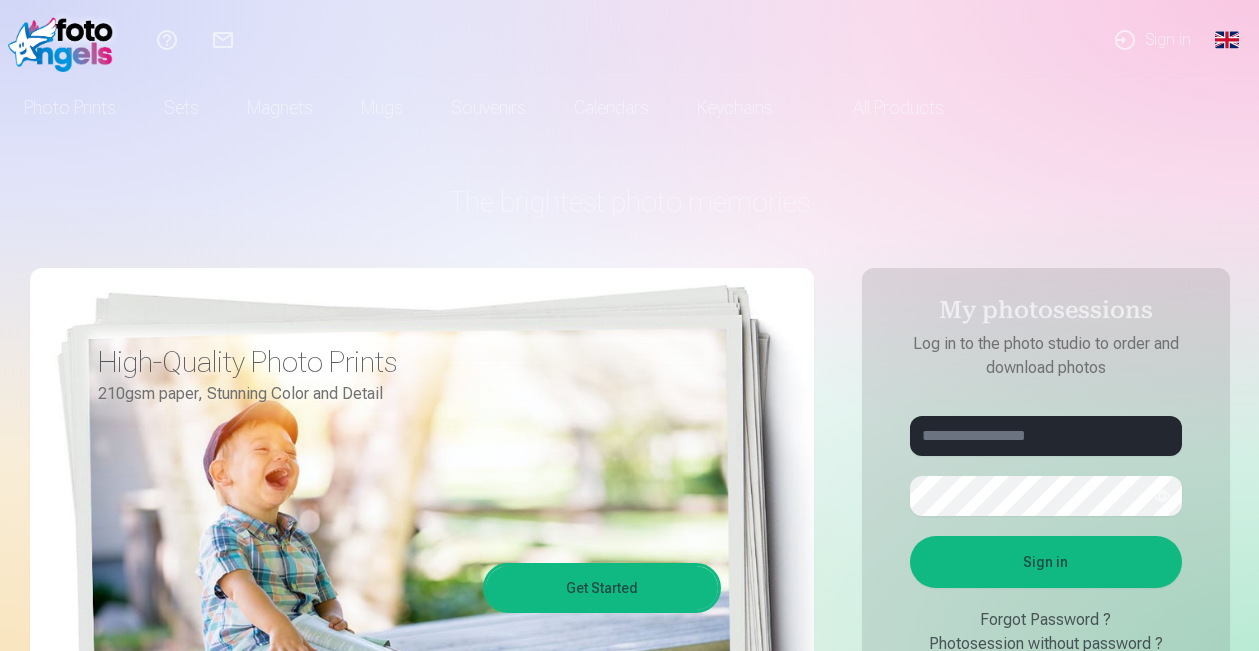 scroll, scrollTop: 0, scrollLeft: 0, axis: both 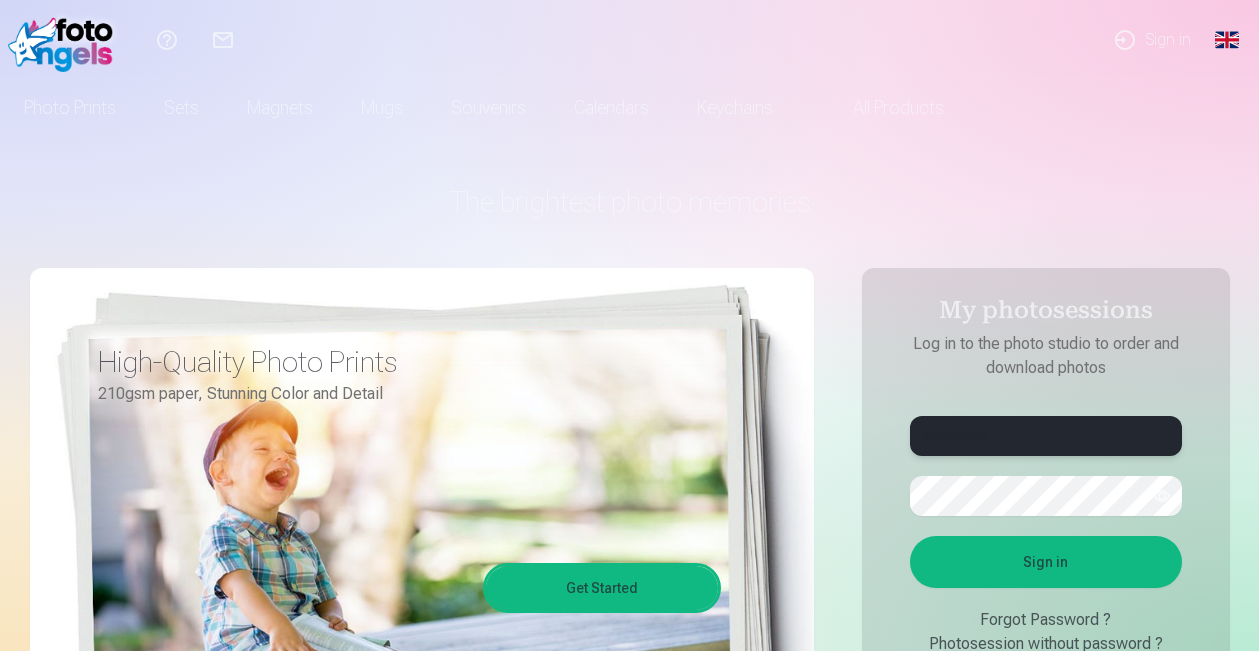 type on "**********" 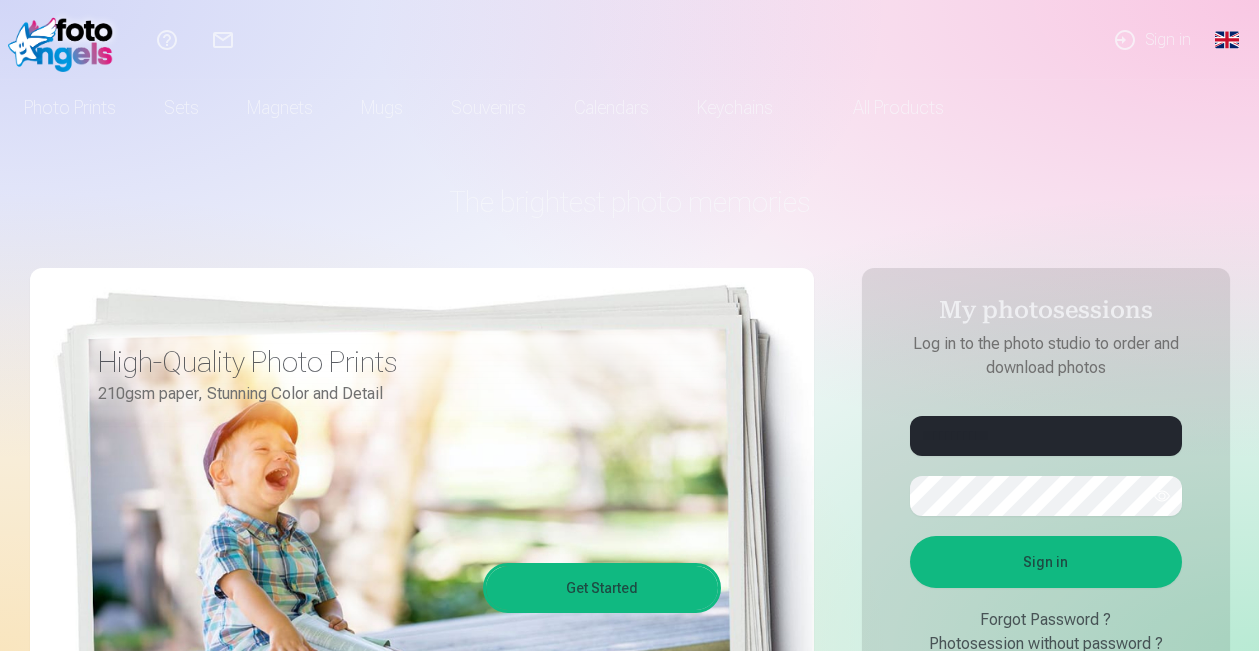 click at bounding box center (1162, 496) 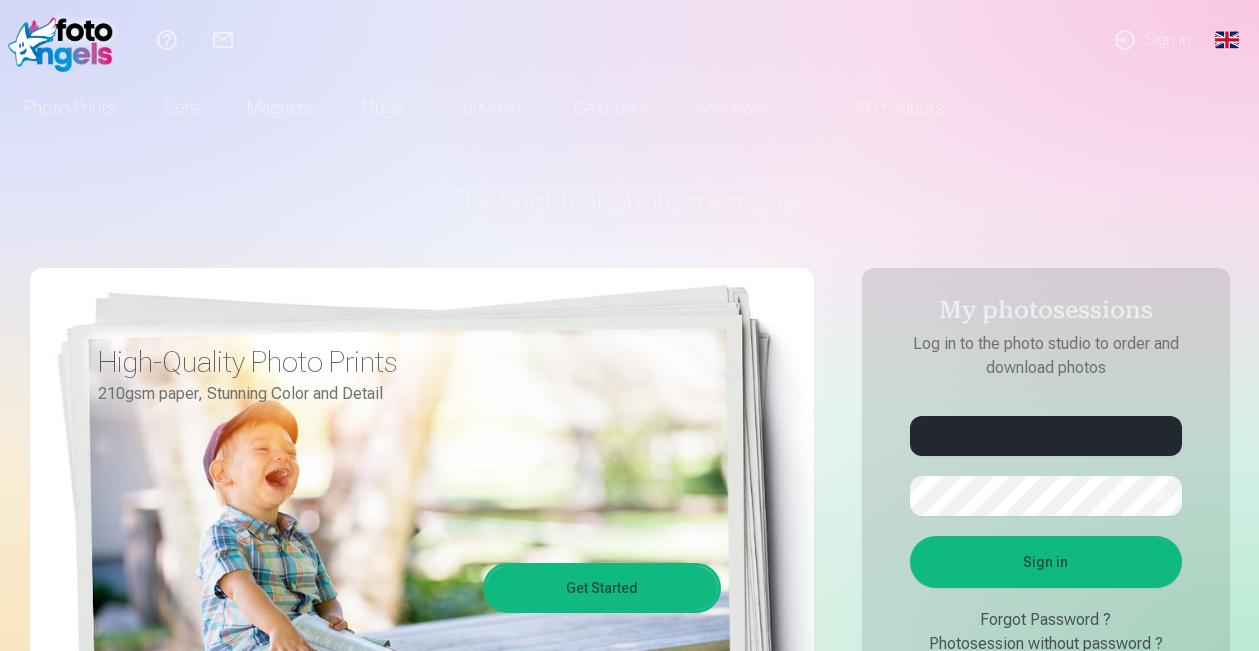 click on "Sign in" at bounding box center [1046, 562] 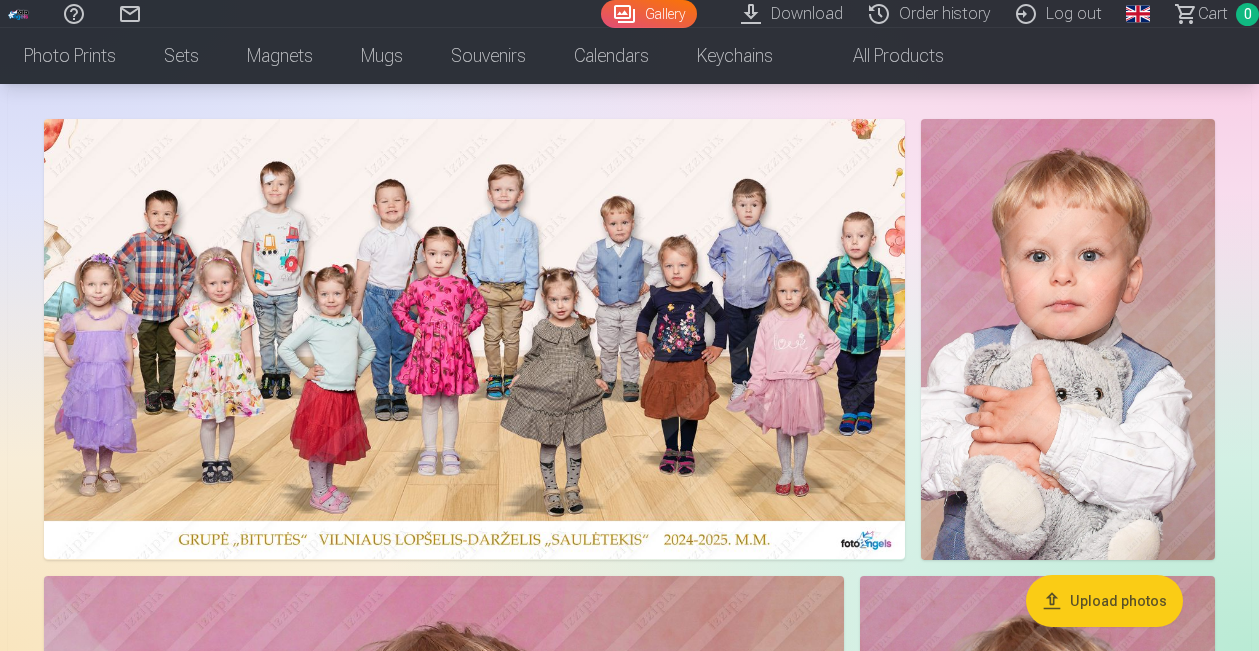 scroll, scrollTop: 101, scrollLeft: 0, axis: vertical 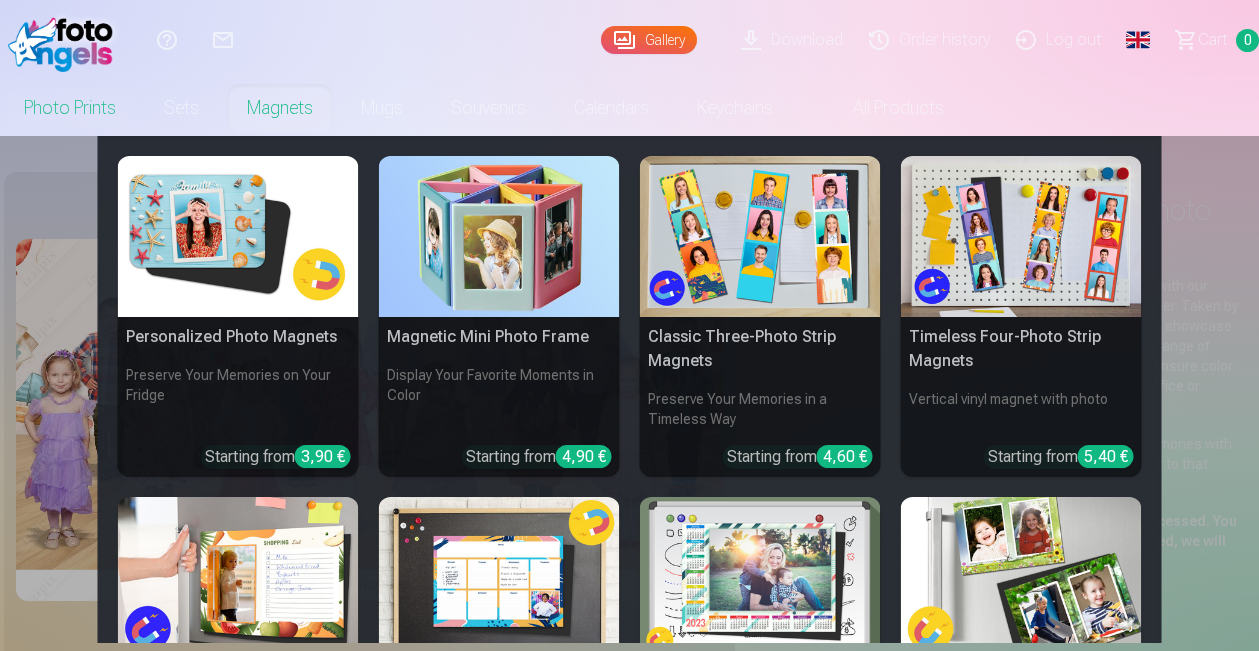 click on "Personalized Photo Magnets Preserve Your Memories on Your Fridge Starting from  3,90 € Magnetic Mini Photo Frame Display Your Favorite Moments in Color Starting from  4,90 € Classic Three-Photo Strip Magnets Preserve Your Memories in a Timeless Way Starting from  4,60 € Timeless Four-Photo Strip Magnets Vertical vinyl magnet with photo Starting from  5,40 € Magnetic Shopping List Keep Your Grocery List Handy and Organized Starting from  9,80 € Magnetic Weekly Notes/Timetable Keep Your Schedule Organized and Accessible Starting from  9,80 € Magnetic Full-Year Calendar Keep Track of Important Dates at a Glance Starting from  5,40 € Magnetic Double Photo Keep Two Precious Memories Close at Hand Starting from  4,10 € See all products" at bounding box center [629, 389] 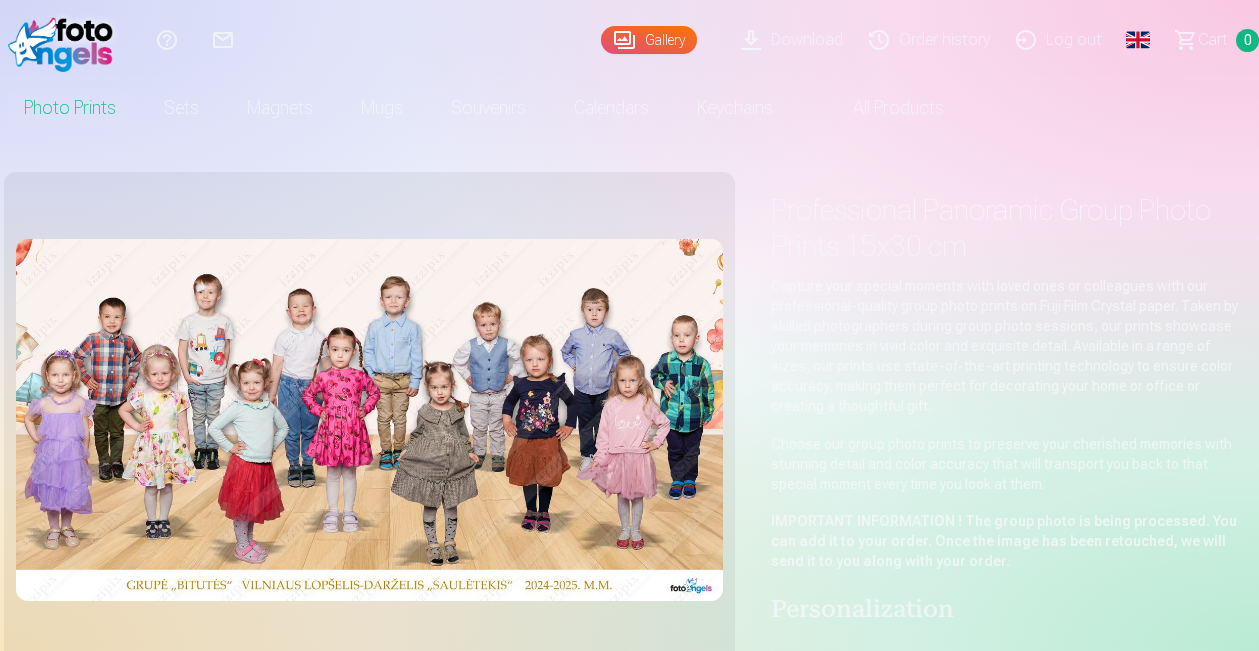 scroll, scrollTop: 0, scrollLeft: 0, axis: both 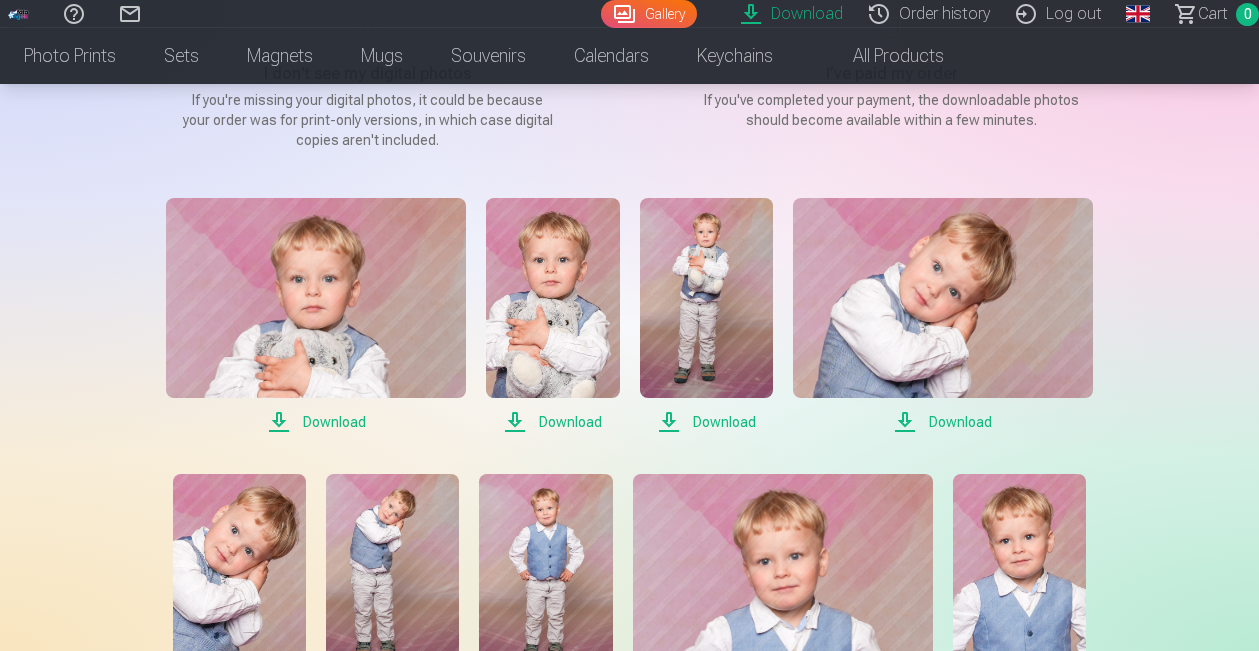 click on "Download" at bounding box center [316, 422] 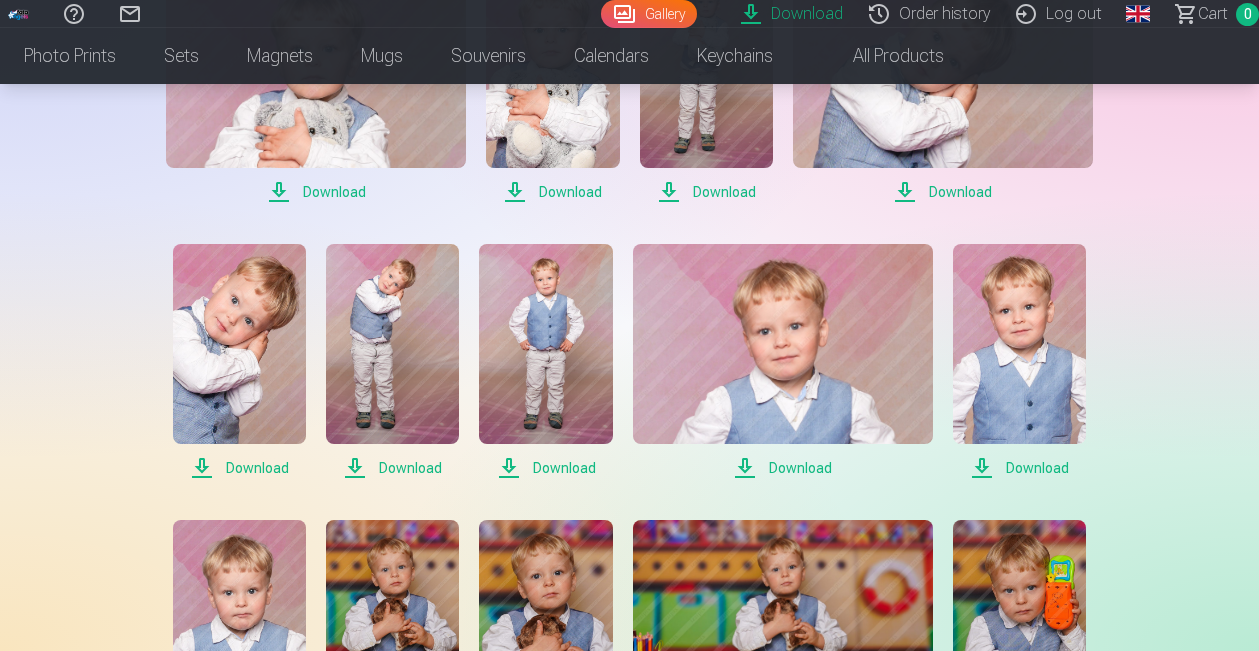 scroll, scrollTop: 559, scrollLeft: 0, axis: vertical 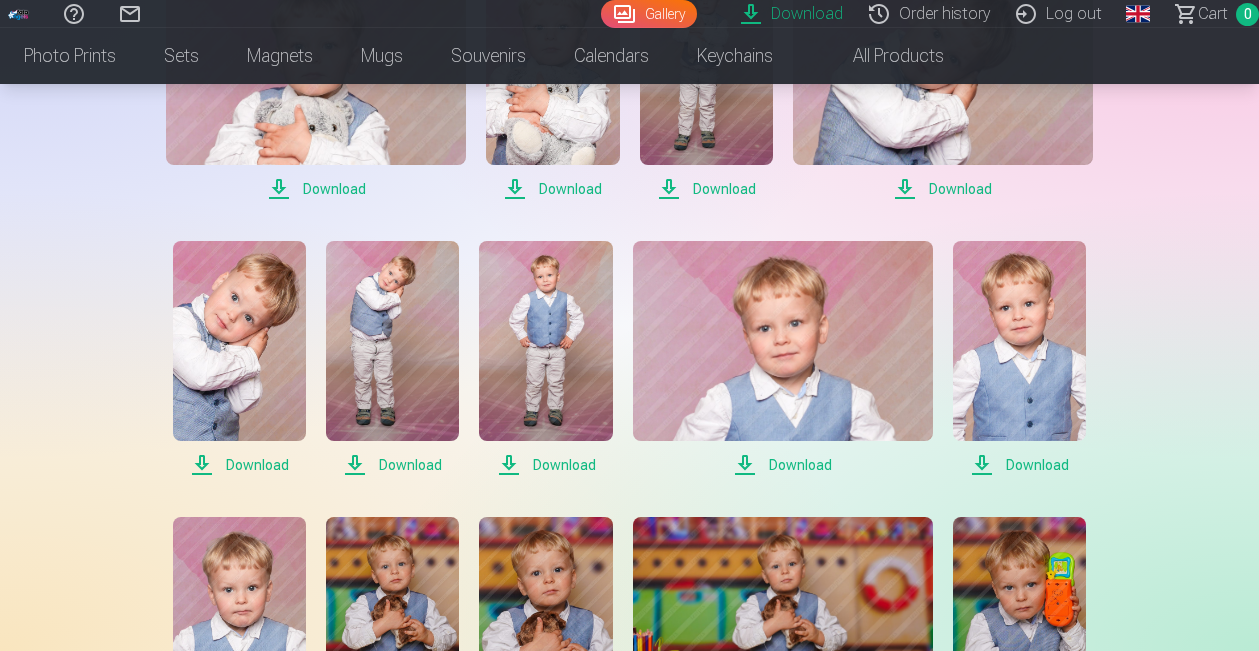 click on "Download" at bounding box center [239, 465] 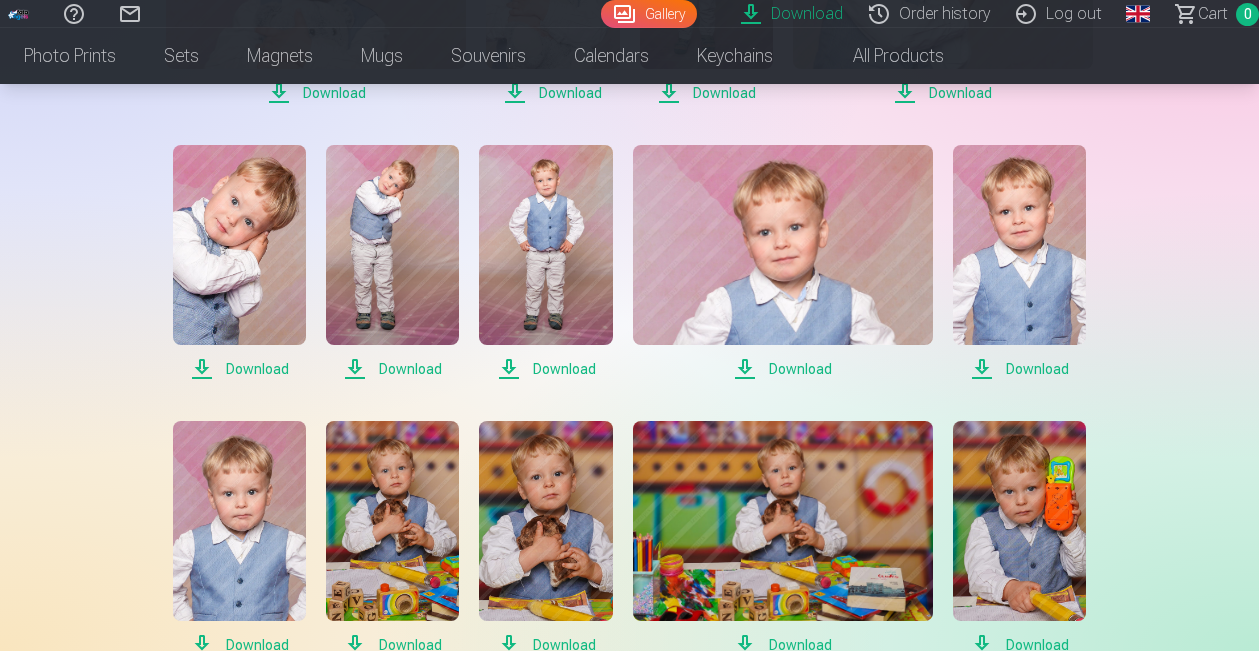 scroll, scrollTop: 673, scrollLeft: 0, axis: vertical 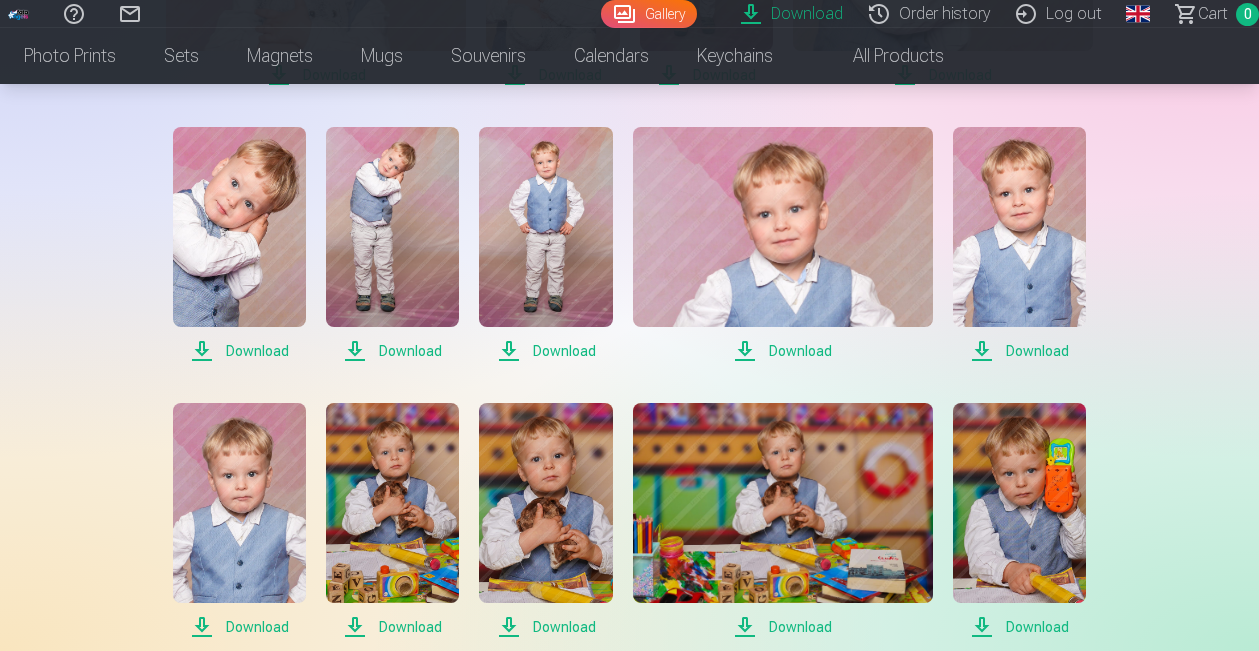 click on "Download" at bounding box center (239, 627) 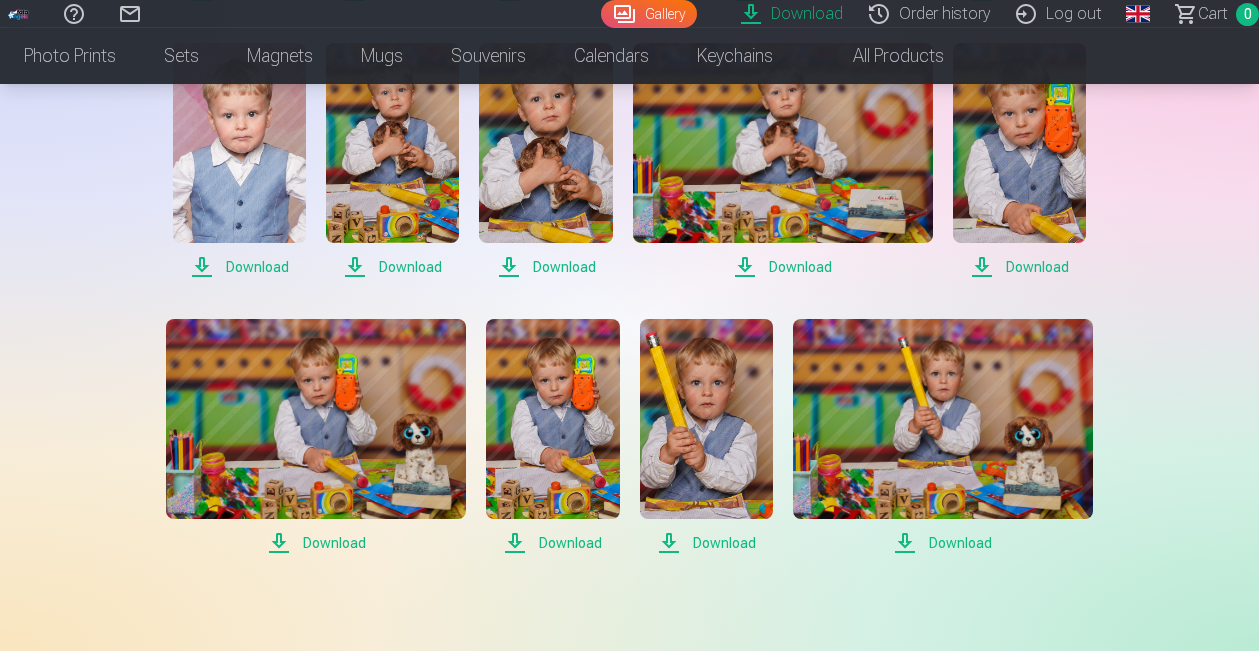 scroll, scrollTop: 1040, scrollLeft: 0, axis: vertical 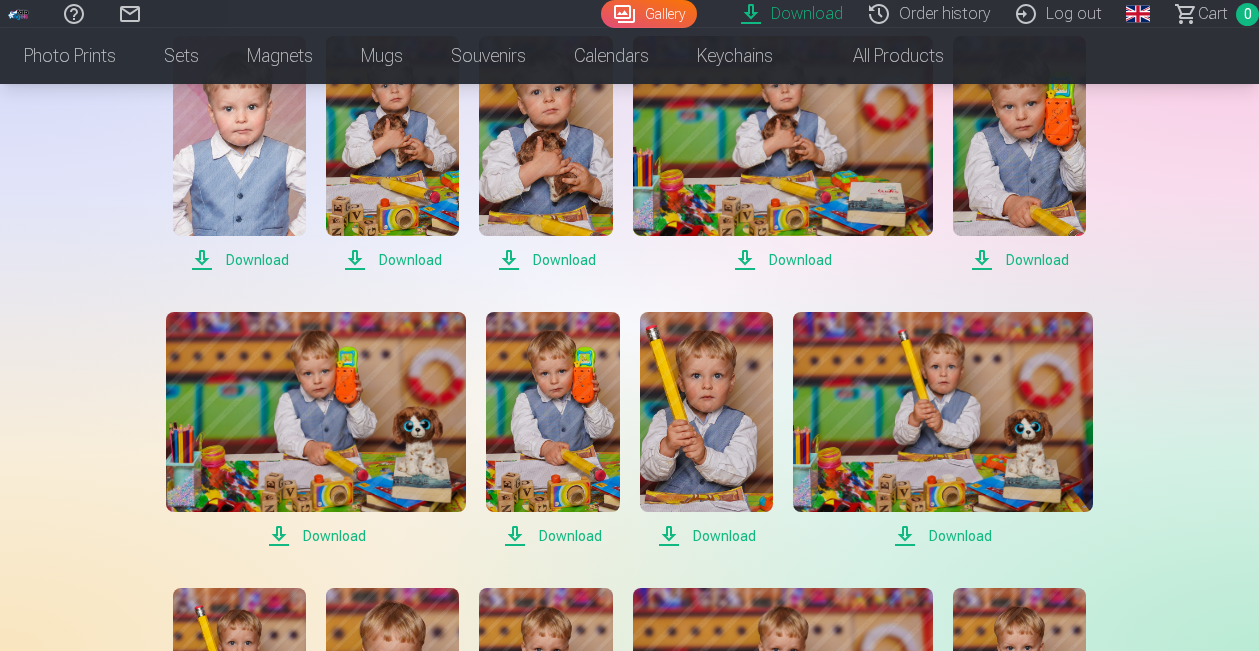 click on "Download" at bounding box center (316, 536) 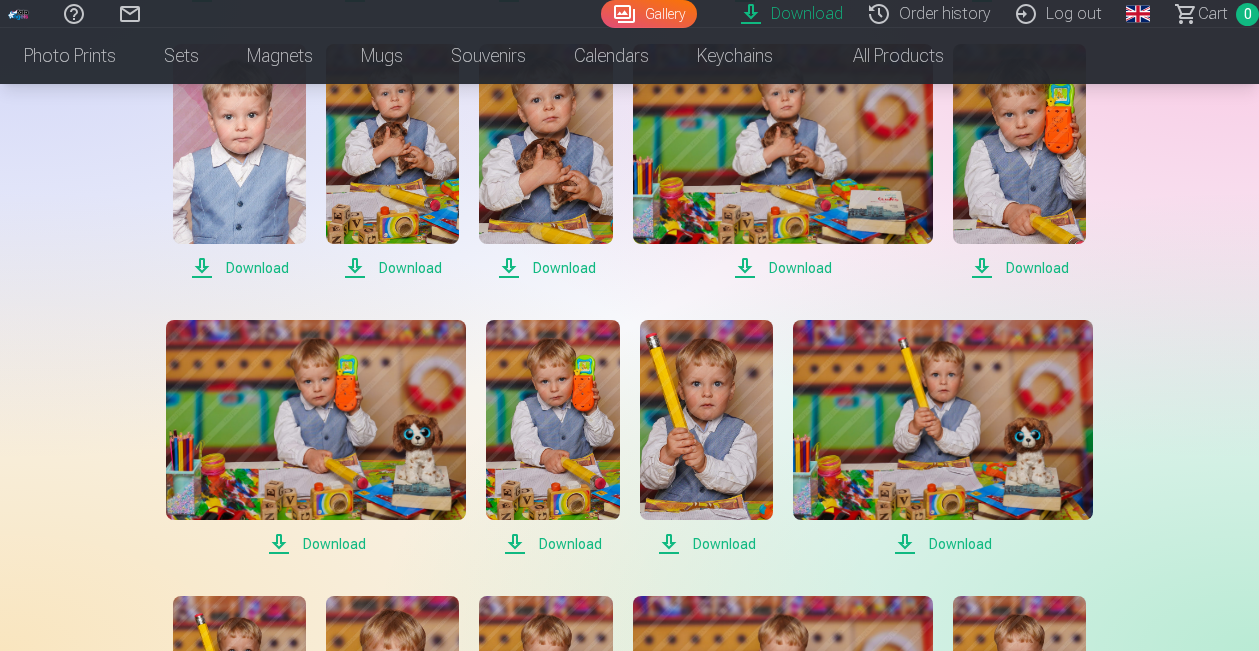 click on "Download" at bounding box center [552, 544] 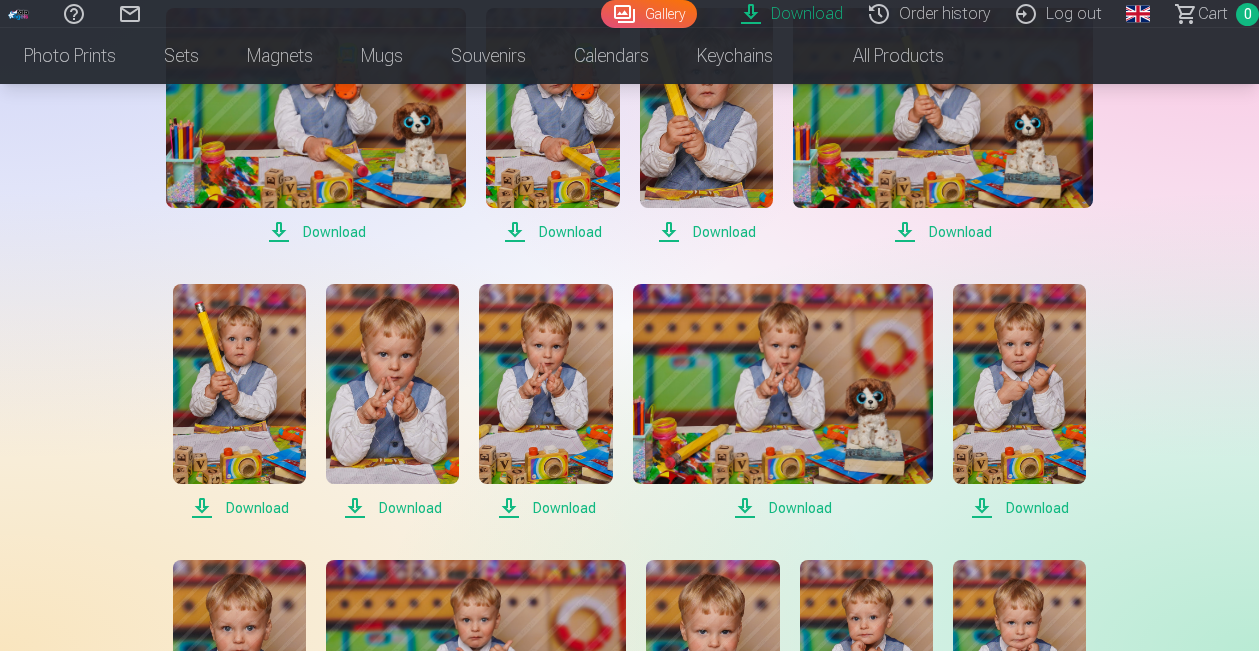 scroll, scrollTop: 1345, scrollLeft: 0, axis: vertical 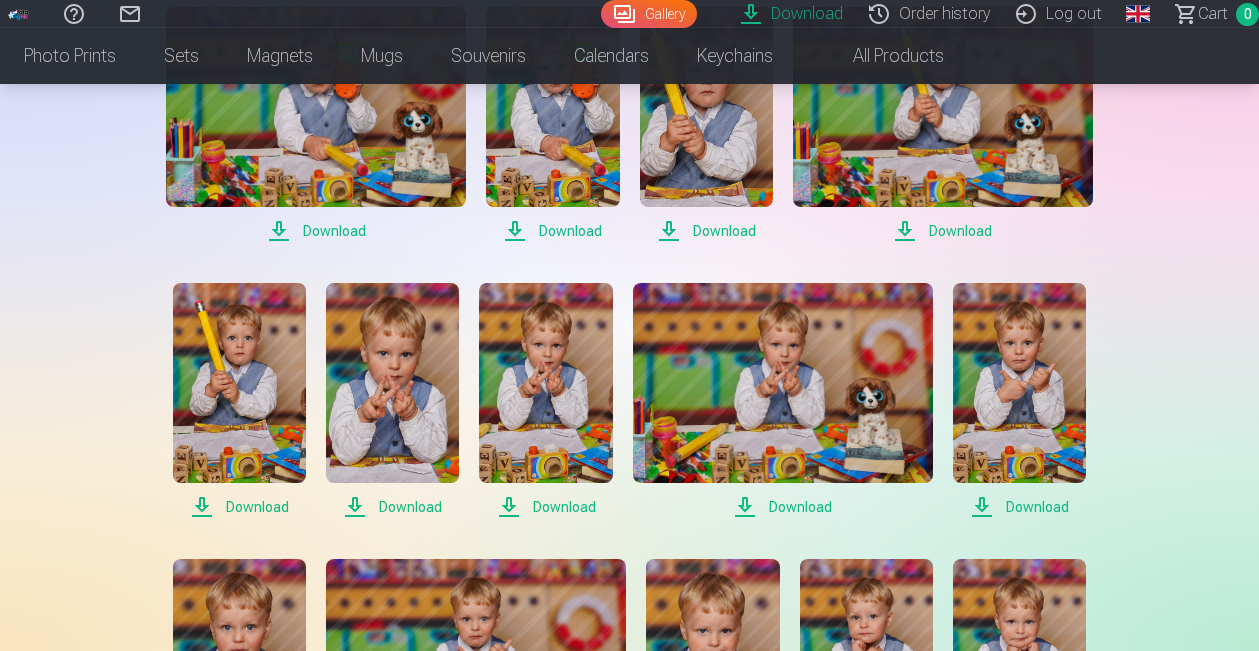 click on "Download" at bounding box center (239, 507) 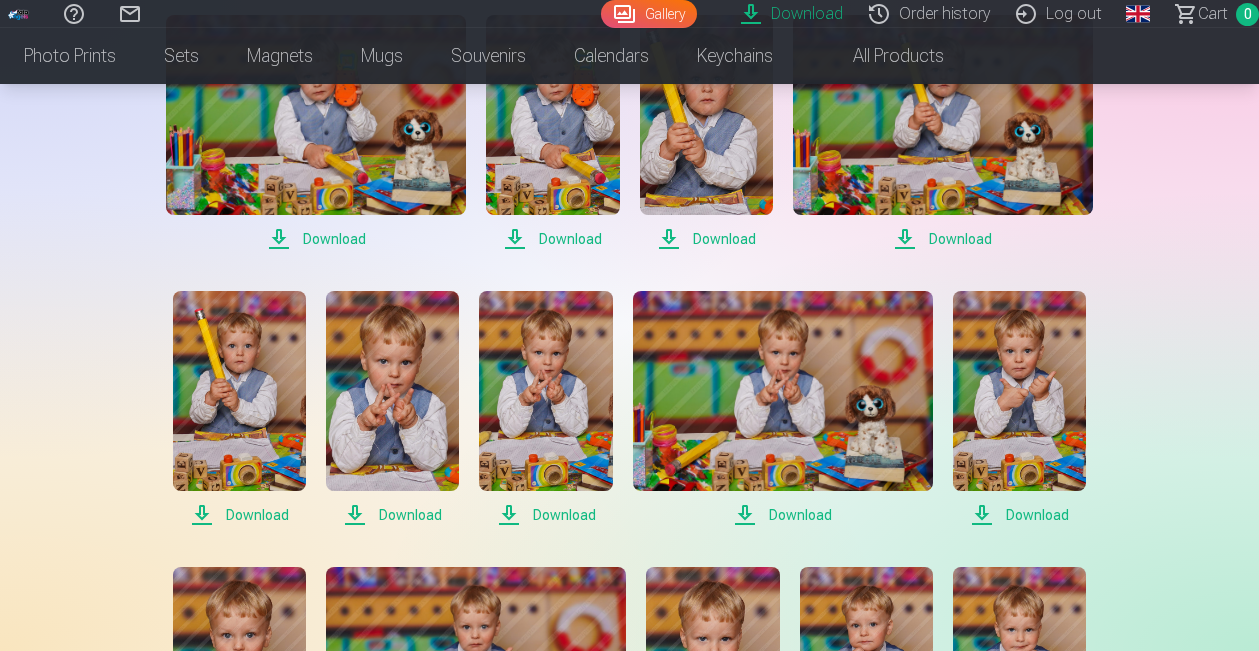 click on "Download" at bounding box center [392, 515] 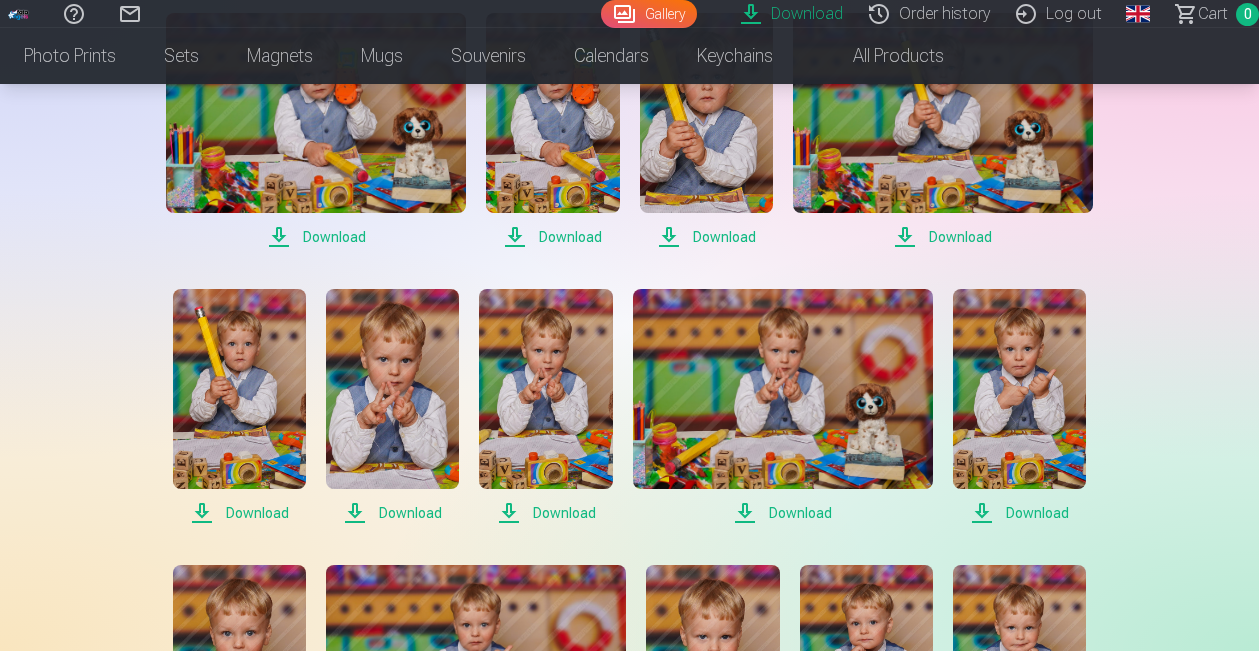 scroll, scrollTop: 1339, scrollLeft: 0, axis: vertical 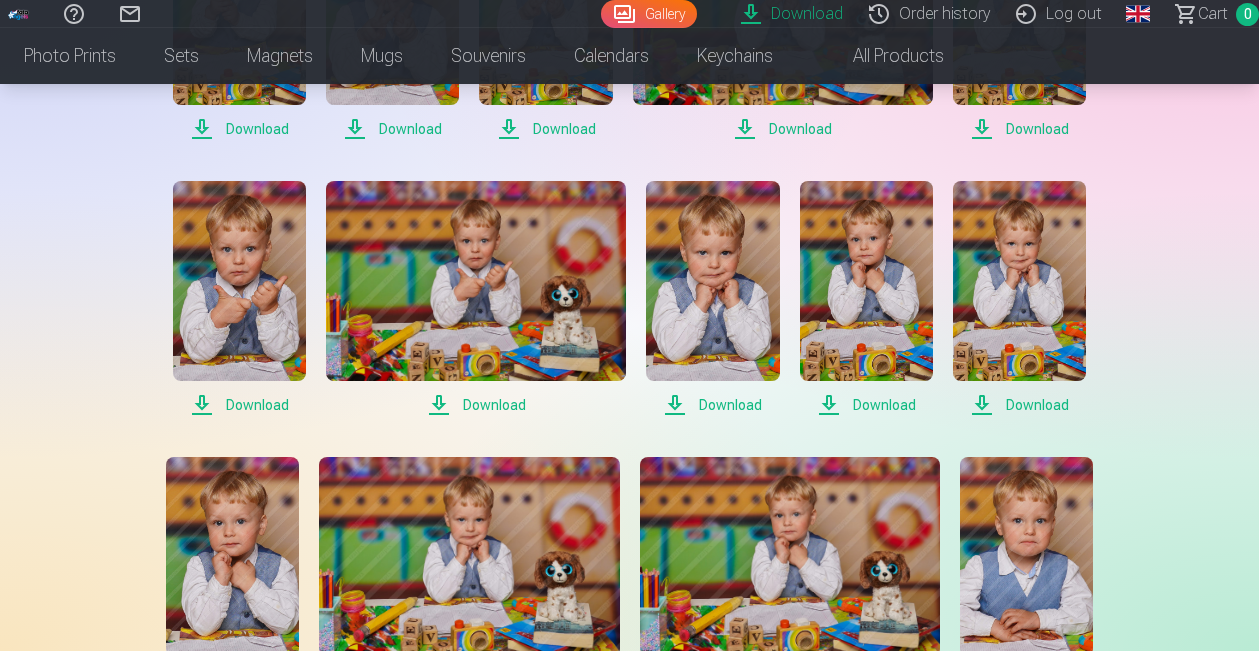 click on "Download" at bounding box center [239, 405] 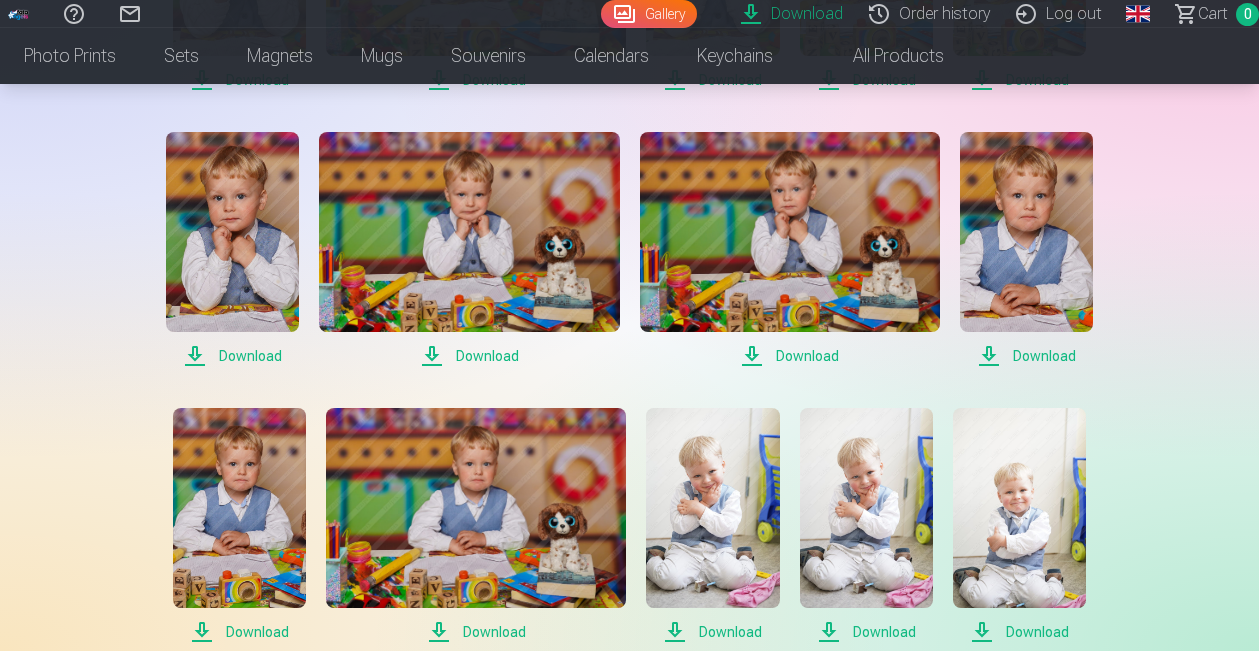 scroll, scrollTop: 2050, scrollLeft: 0, axis: vertical 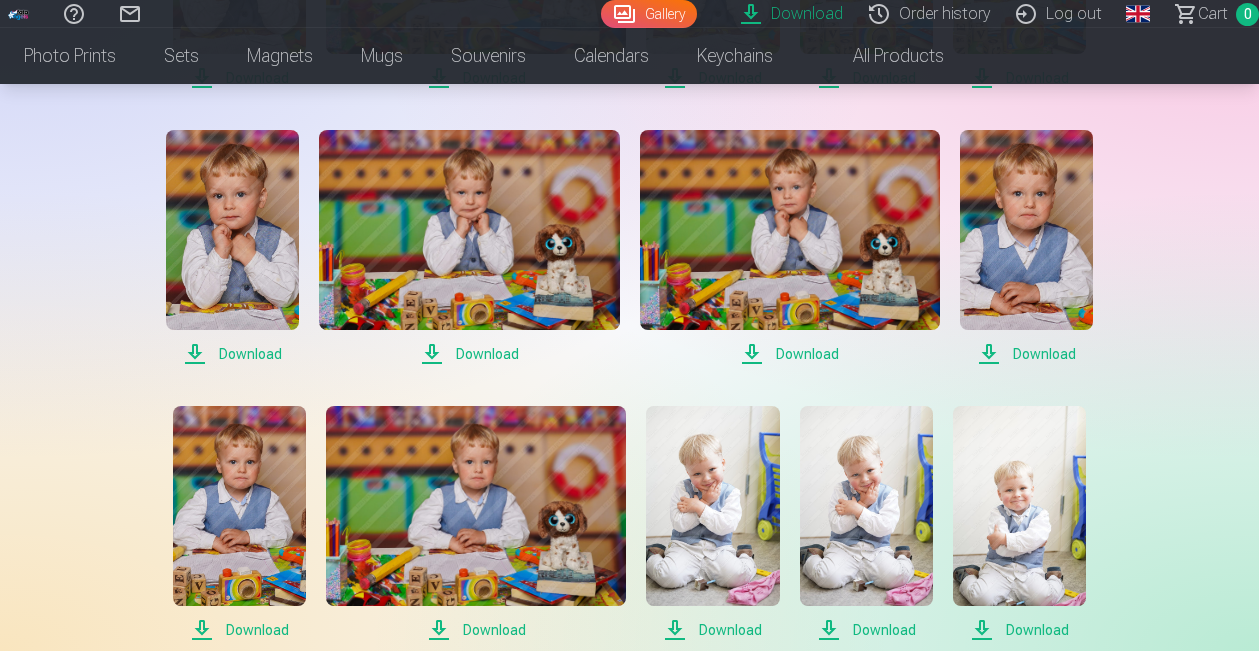 click on "Download" at bounding box center (232, 354) 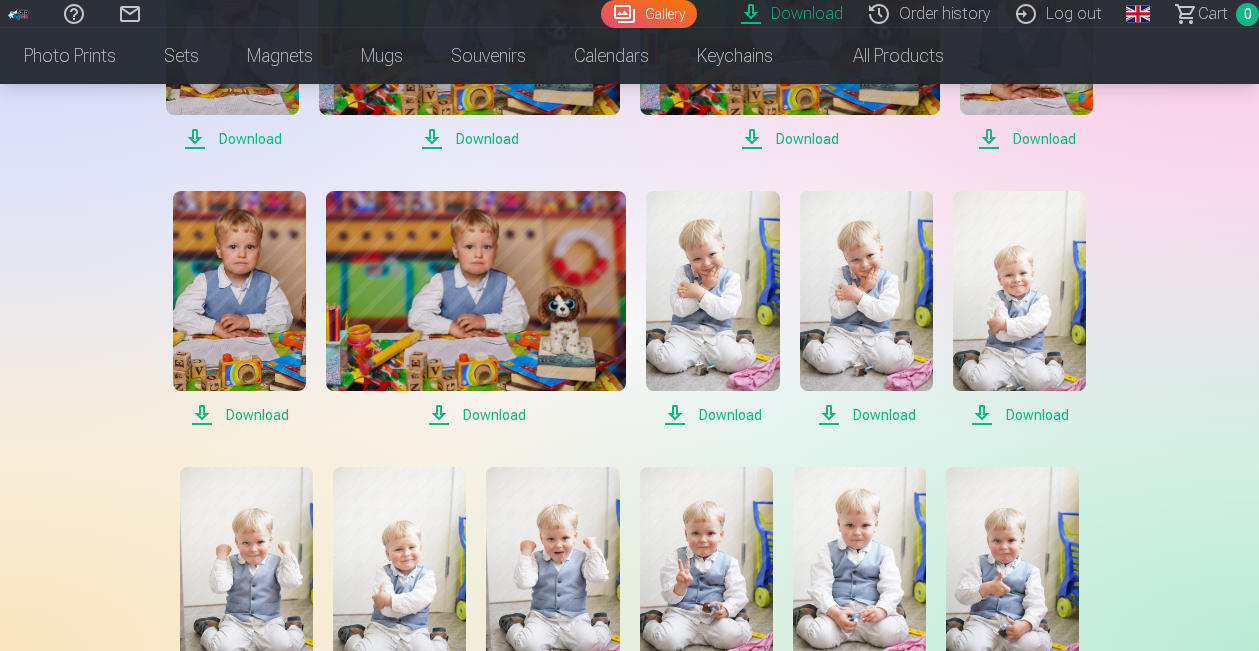 scroll, scrollTop: 2269, scrollLeft: 0, axis: vertical 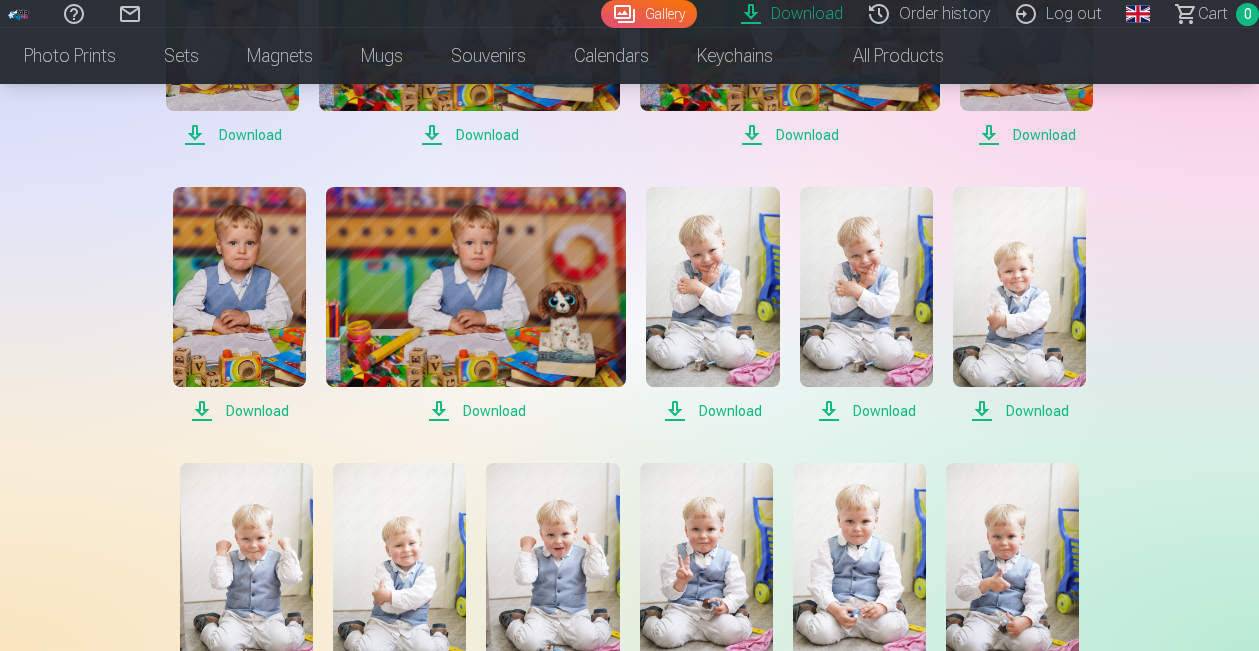 click on "Download" at bounding box center [239, 411] 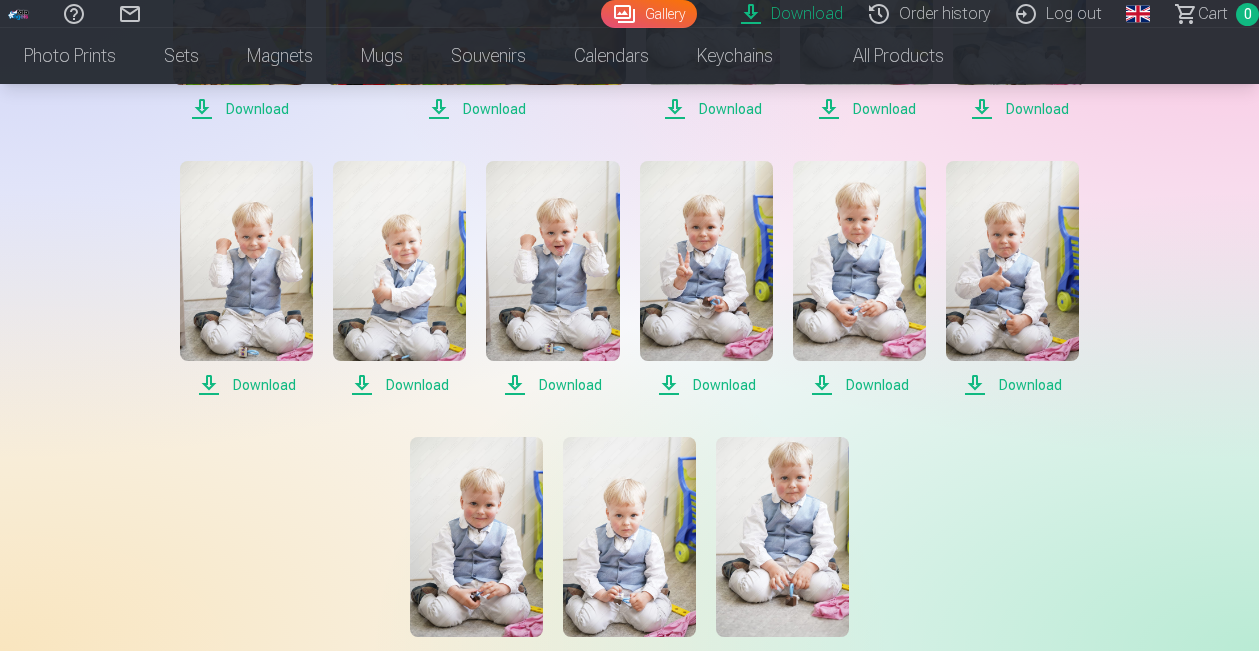 scroll, scrollTop: 2583, scrollLeft: 0, axis: vertical 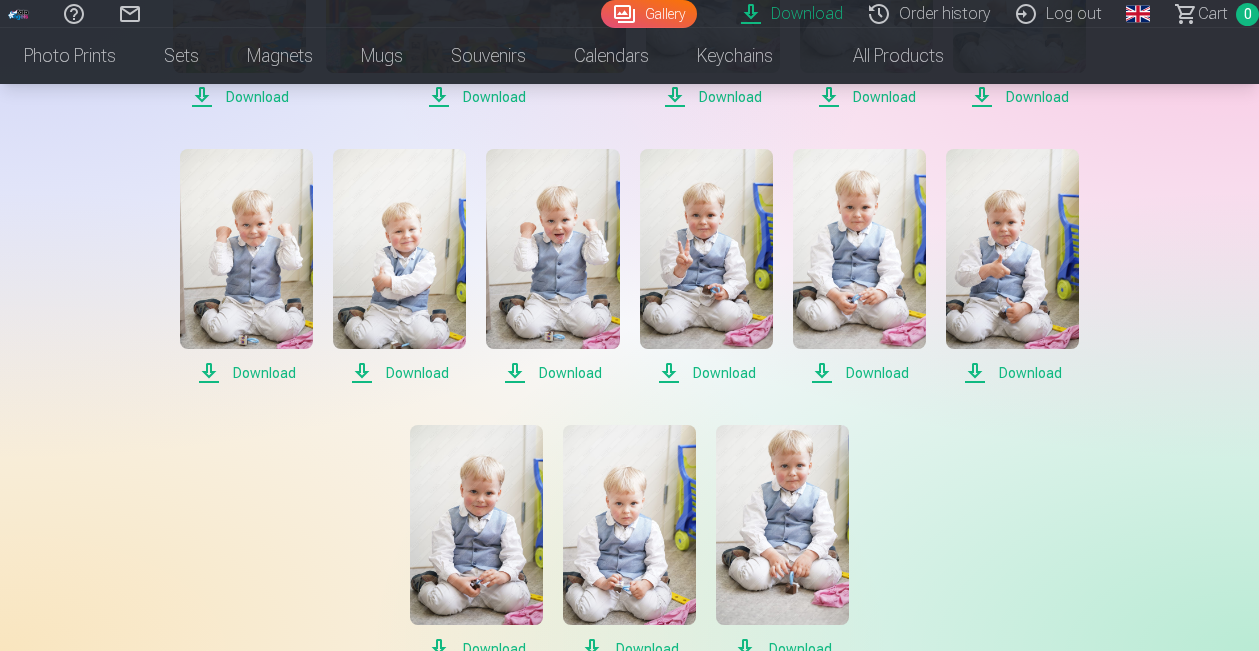 click on "Download" at bounding box center [246, 373] 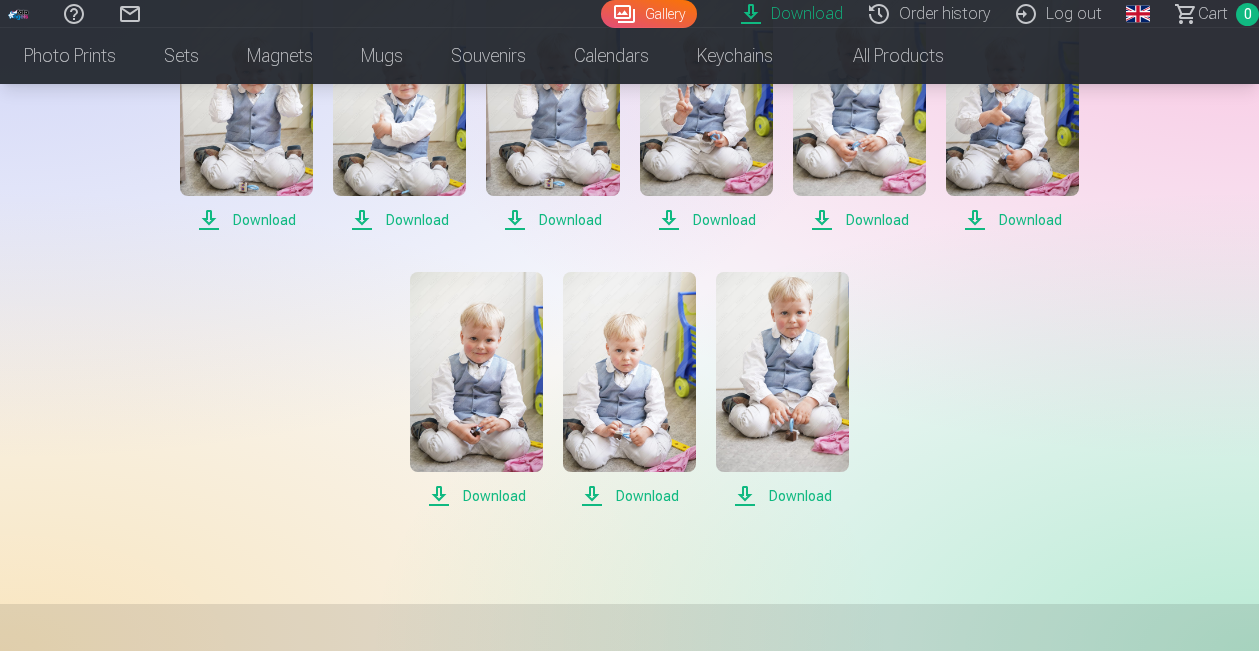 scroll, scrollTop: 2746, scrollLeft: 0, axis: vertical 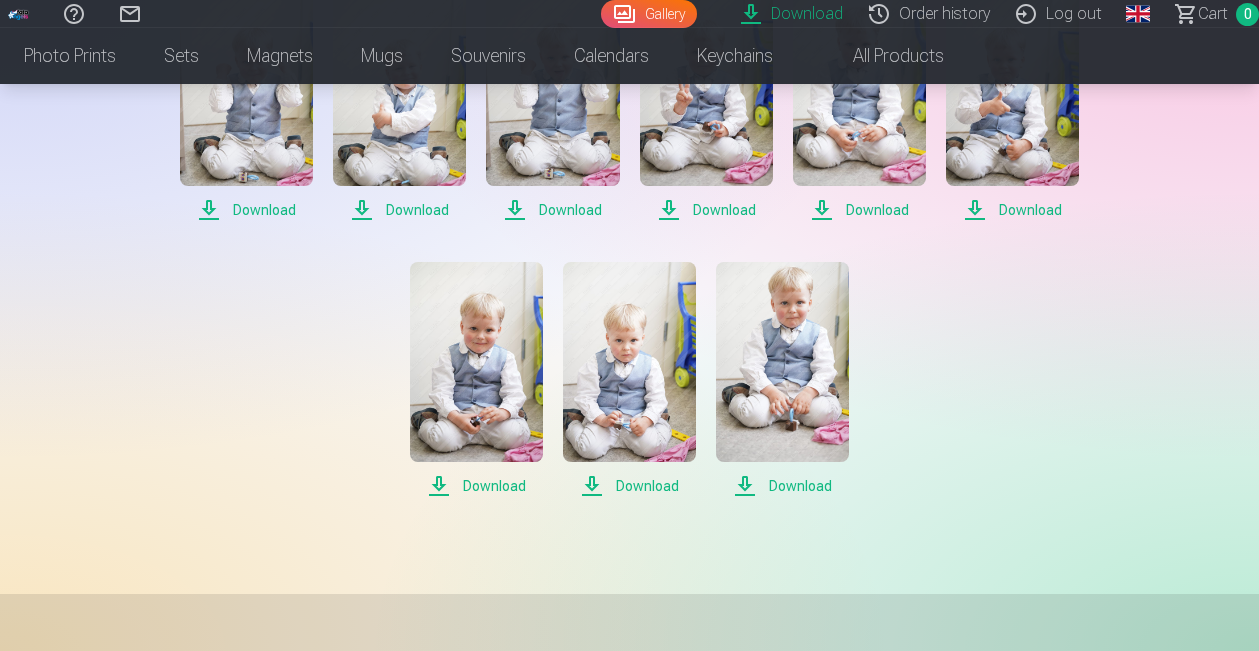 click on "Download" at bounding box center [476, 486] 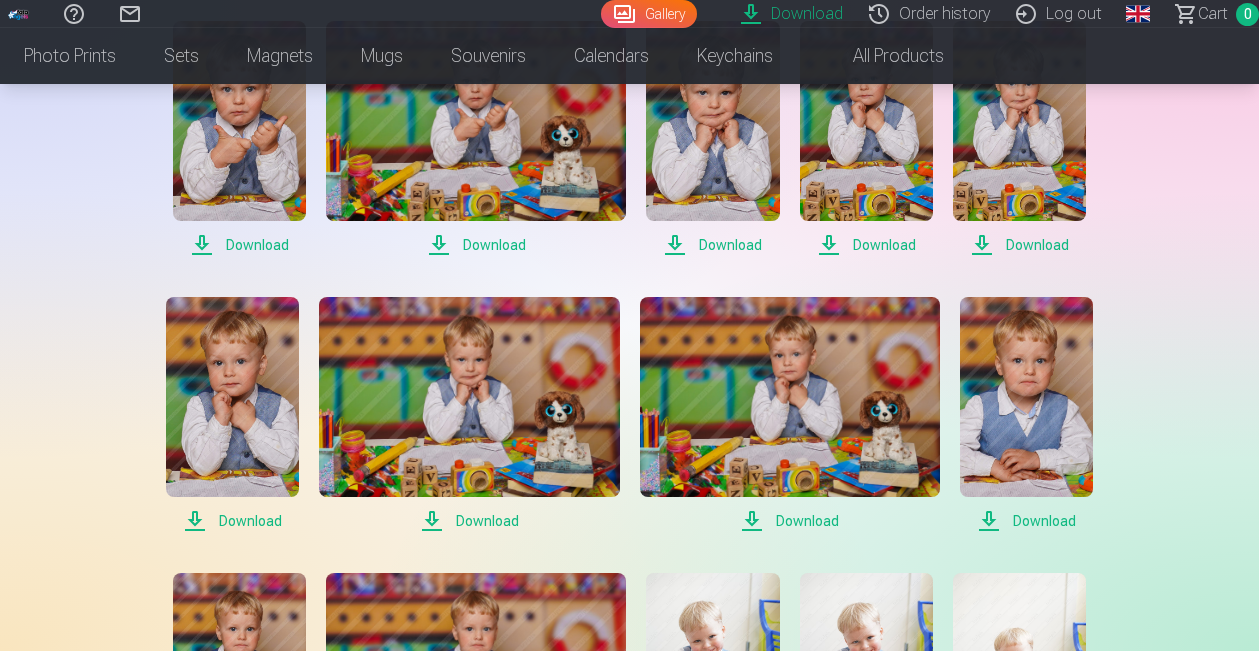 scroll, scrollTop: 1881, scrollLeft: 0, axis: vertical 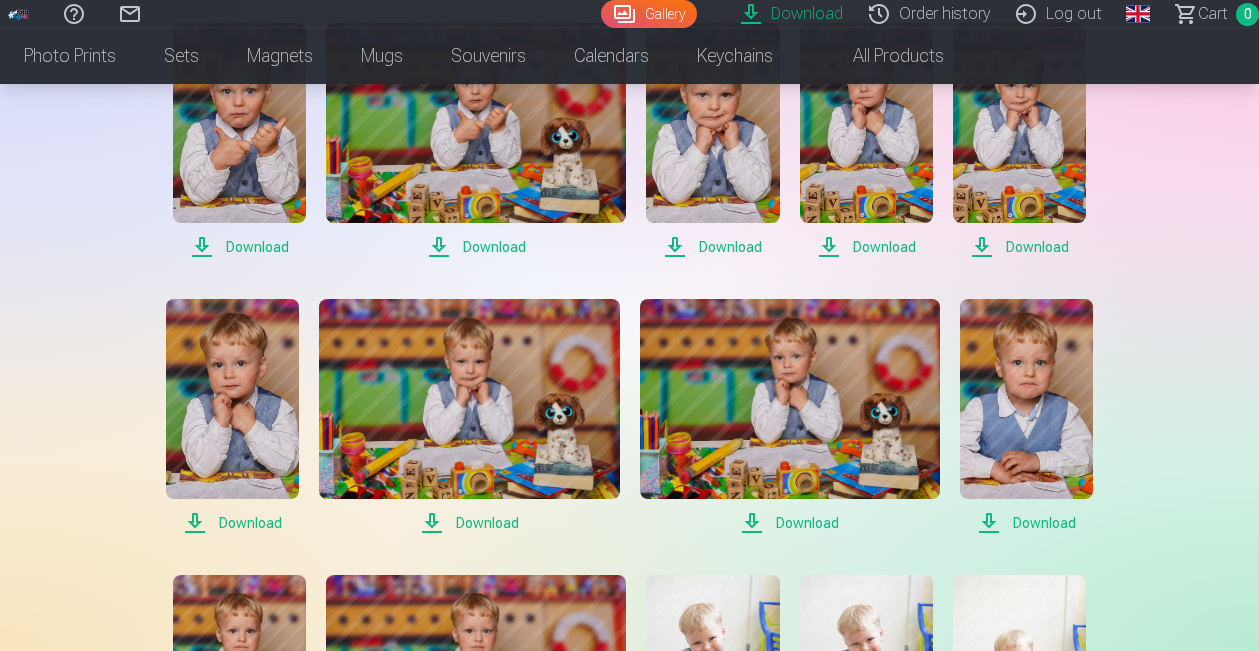 click on "Help Center" at bounding box center (74, 14) 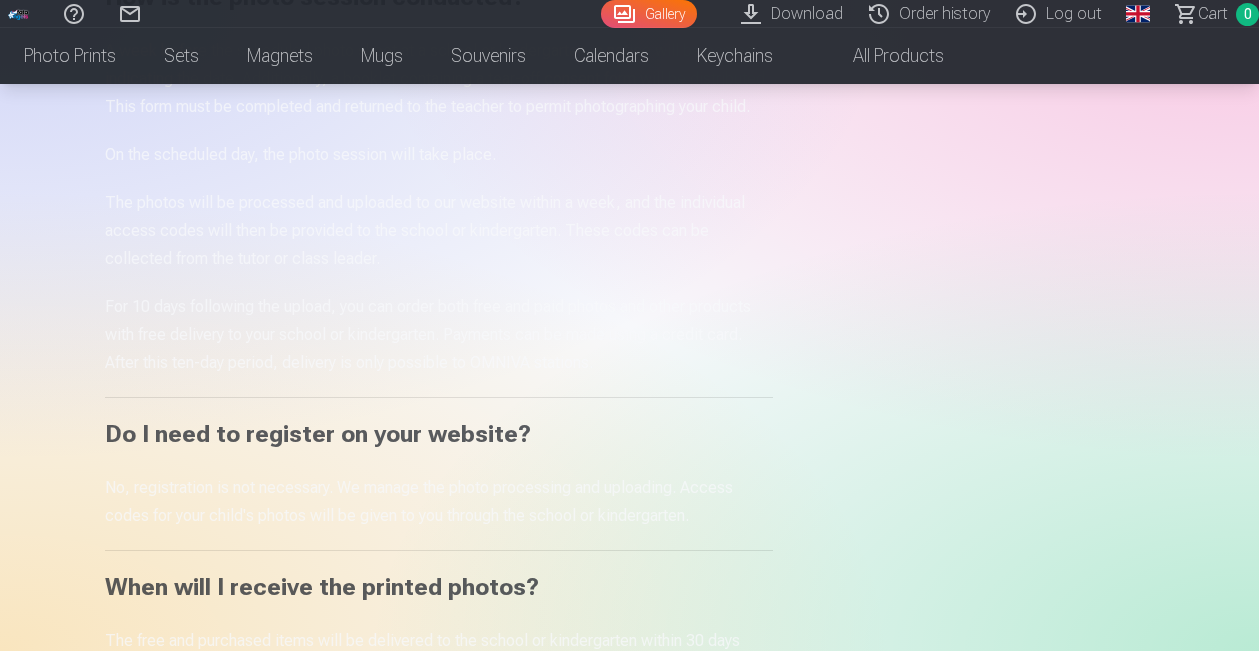 scroll, scrollTop: 490, scrollLeft: 0, axis: vertical 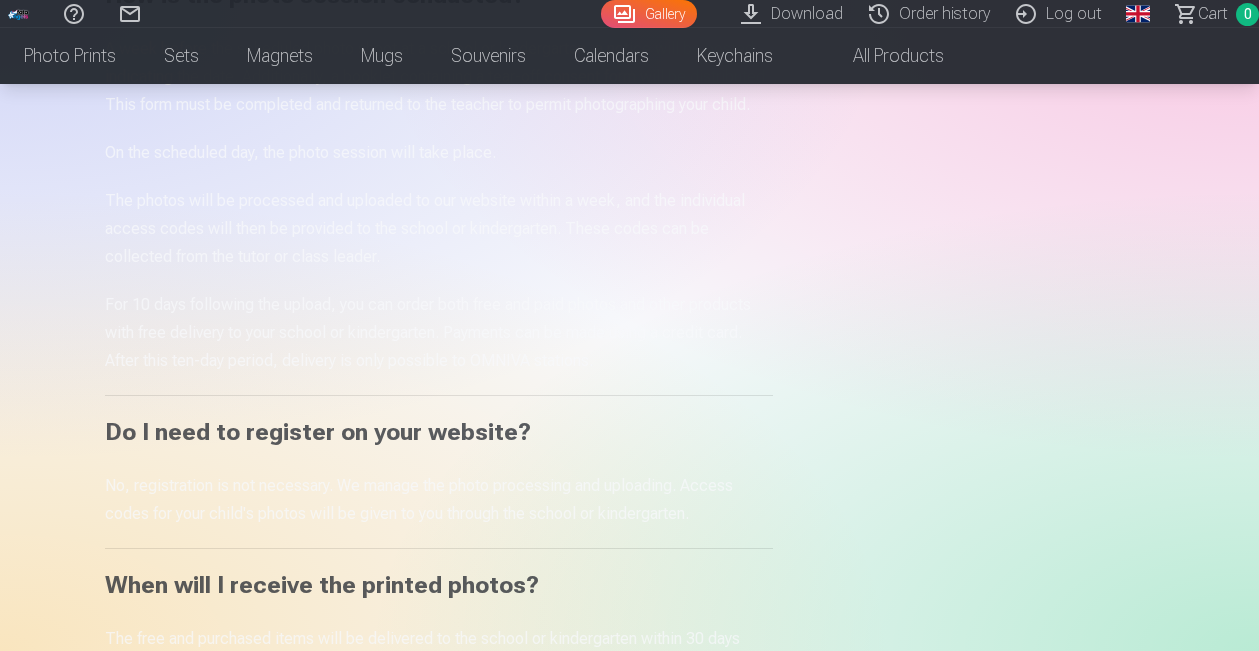 click on "Help Center Where can I get the access code for a photo session? You will receive the individual access codes for your child's photo session within a week after the session. The codes are distributed through the tutor or class leader.
How is the photo session conducted? A week before the scheduled photo shoot at a school or kindergarten, a notice will be posted indicating the date. Additionally, a booklet containing a tear-off consent form will be distributed. This form must be completed and returned to the teacher to permit photographing your child.
On the scheduled day, the photo session will take place.
The photos will be processed and uploaded to our website within a week, and the individual access codes will then be provided to the school or kindergarten. These codes can be collected from the tutor or class leader.
Do I need to register on your website?
When will I receive the printed photos?
How do I download the digital photos?
Are children's photos available to third parties?" at bounding box center [630, 368] 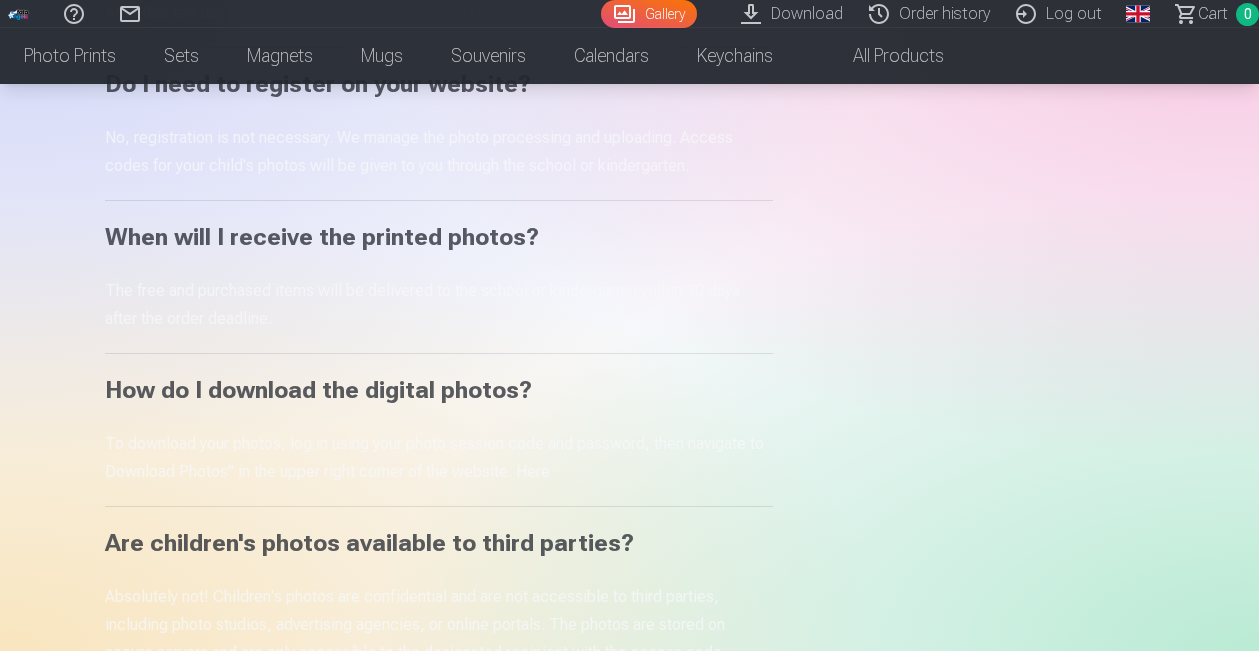 scroll, scrollTop: 837, scrollLeft: 0, axis: vertical 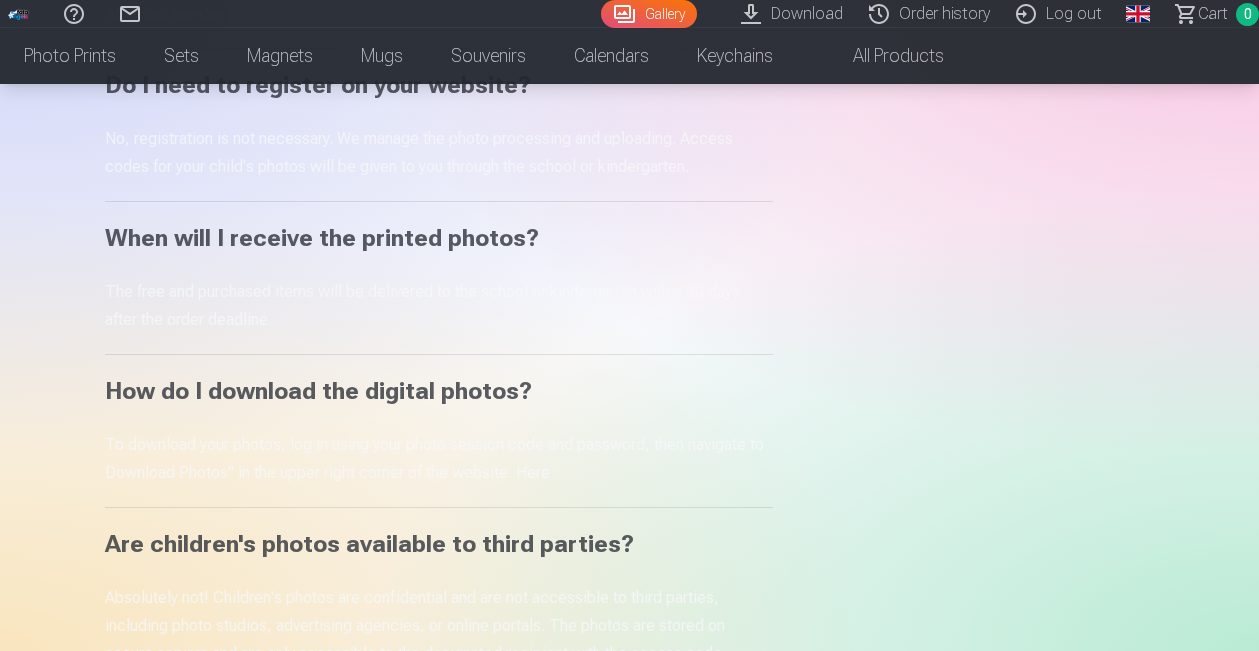 click on "Help Center Contact us Gallery Download Order history Log out Global Lithuanian (lt) English (en) Russian (ru) Сart 0 Photo prints High-Quality Photo Prints 210gsm paper, Stunning Color and Detail Starting from  3,60 € Professional Panoramic Group Photo Prints 15x30 cm Vivid Color and Detail on Fuji Film Crystal Paper Starting from  5,10 € Photo collage of two photos Two Memorable Moments, One Stunning Display Starting from  4,10 € Personalized Document Photo Prints Convenient and Versatile ID Photos (6 photos) Starting from  4,40 € High-Resolution Digital Photo in JPG Format Capturing Your Memories in Stunning Detail Starting from  6,00 € See all products Sets Complete Memory Set – Printed (15x23cm, 40% DISCOUNT) & 🎁 Digital Photos Get all individual printed photos (15×23 cm) from your photosession, plus a group photo and digital copies as a gift—40% off compared to buying separately! Classic Set Starting from  19,20 € Popular Set Starting from  24,00 € Premium set + 🎁  Mugs" at bounding box center (629, 228) 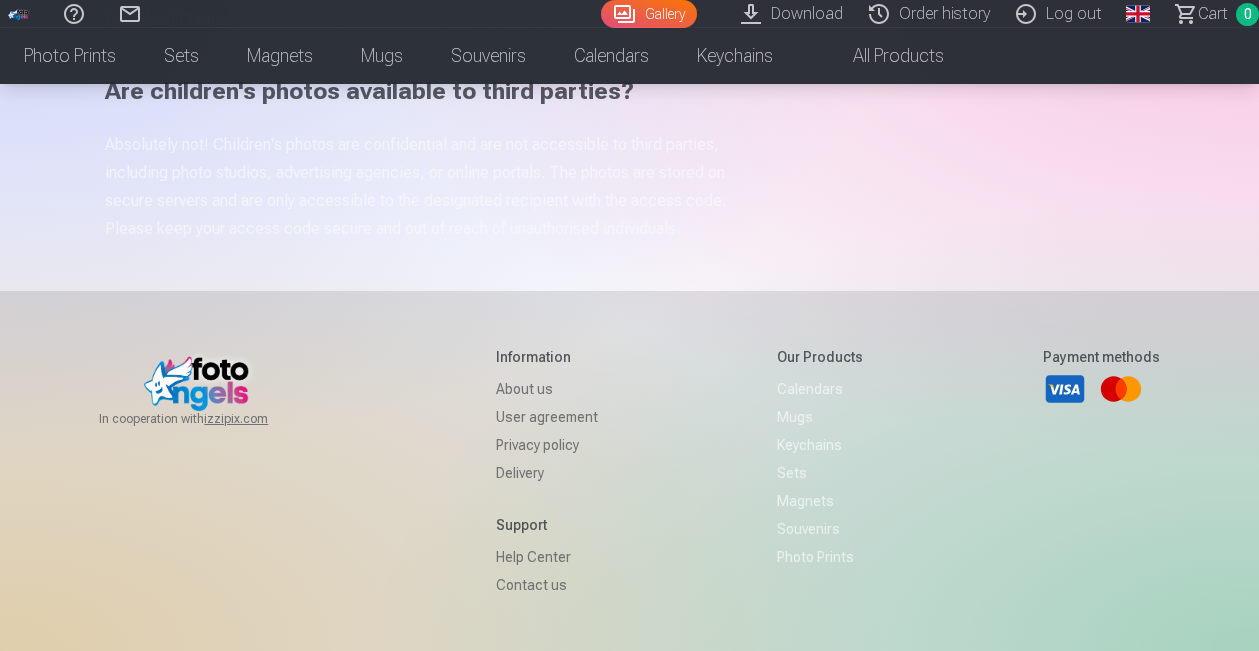 scroll, scrollTop: 1294, scrollLeft: 0, axis: vertical 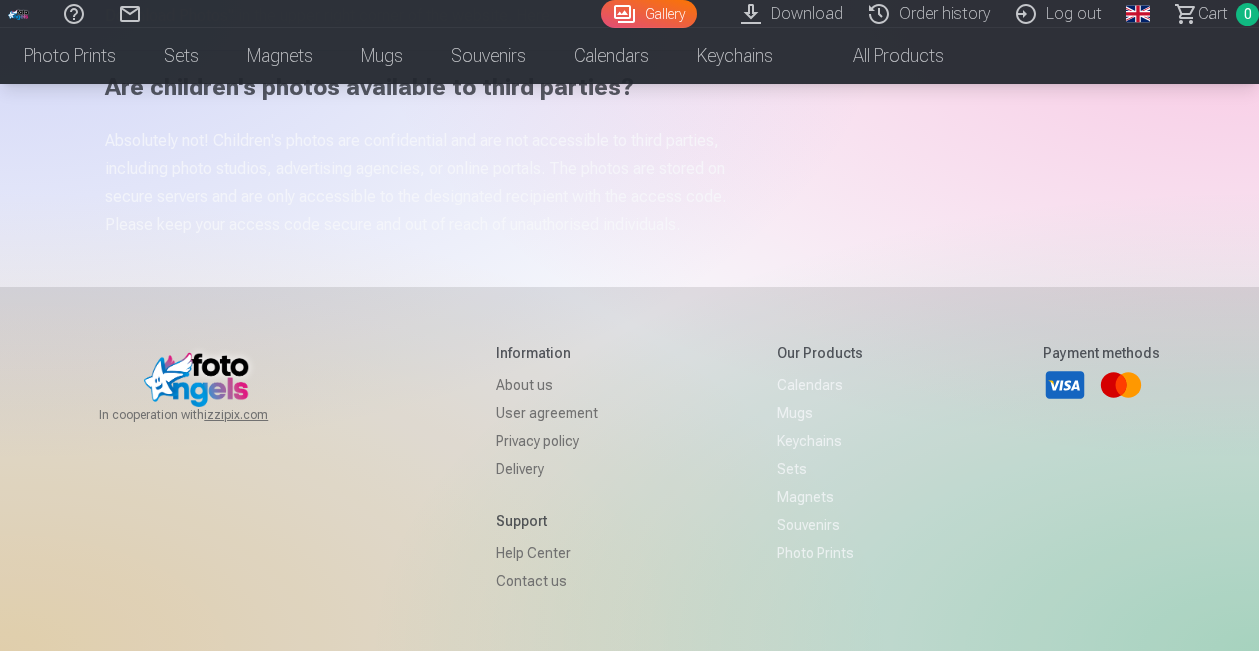 click on "Contact us" at bounding box center (547, 581) 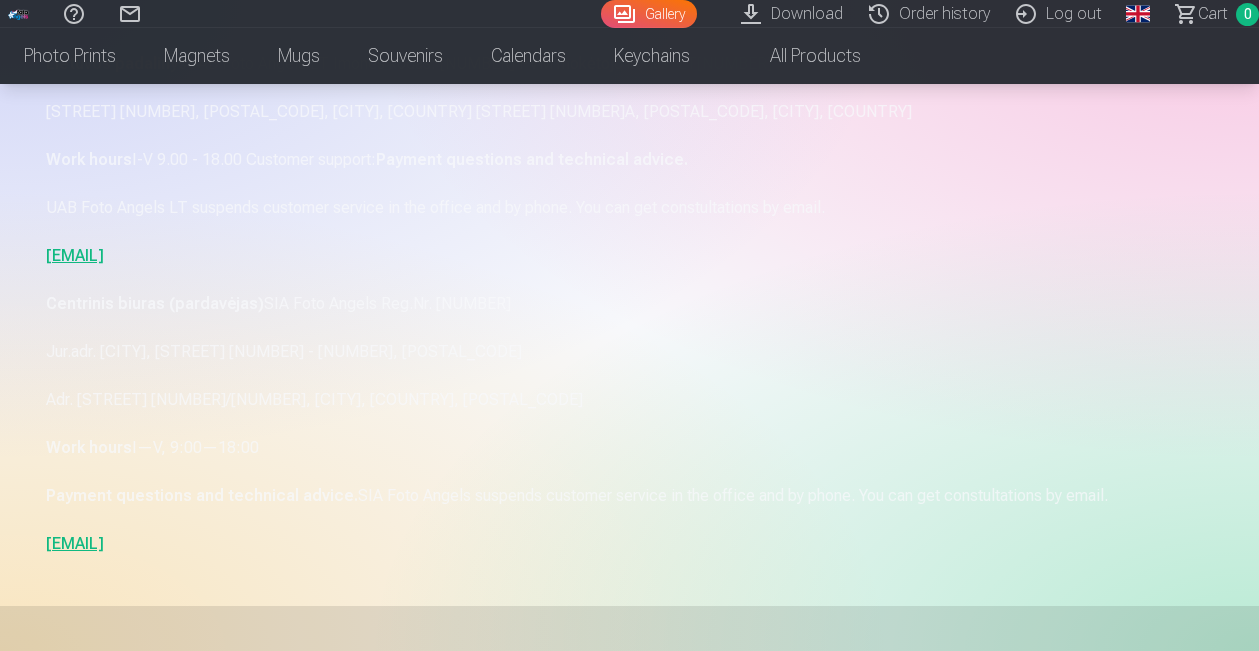scroll, scrollTop: 222, scrollLeft: 0, axis: vertical 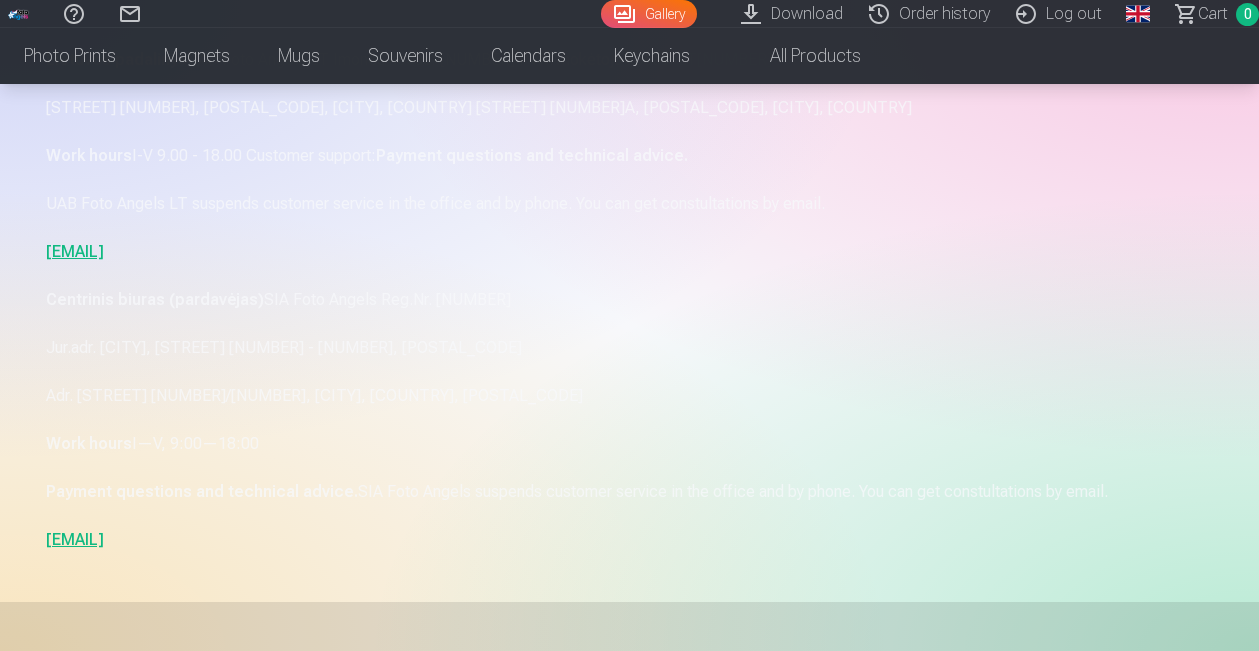 drag, startPoint x: 297, startPoint y: 256, endPoint x: -8, endPoint y: 242, distance: 305.32114 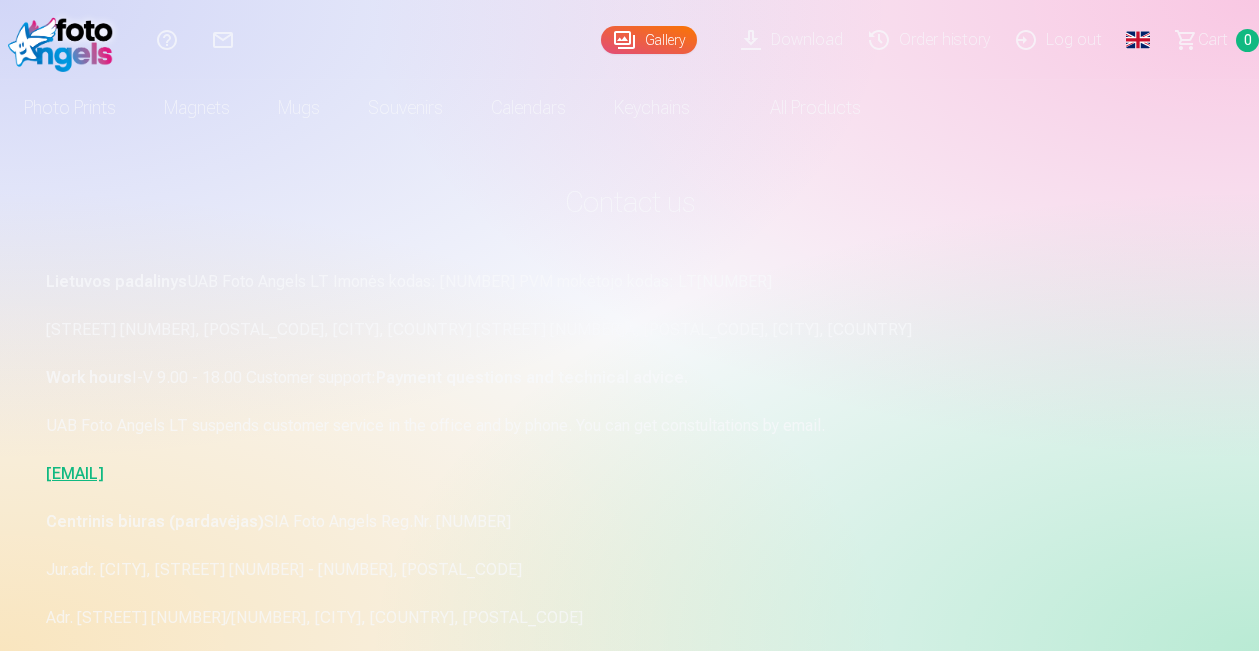 scroll, scrollTop: 0, scrollLeft: 0, axis: both 